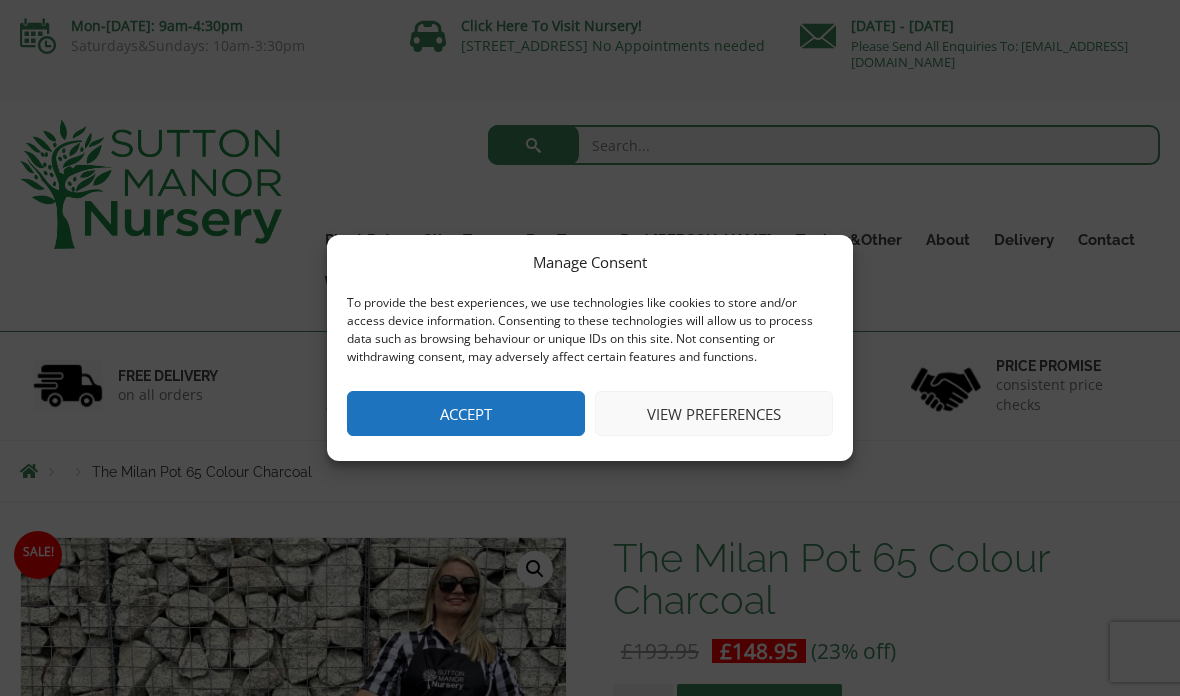 scroll, scrollTop: 0, scrollLeft: 0, axis: both 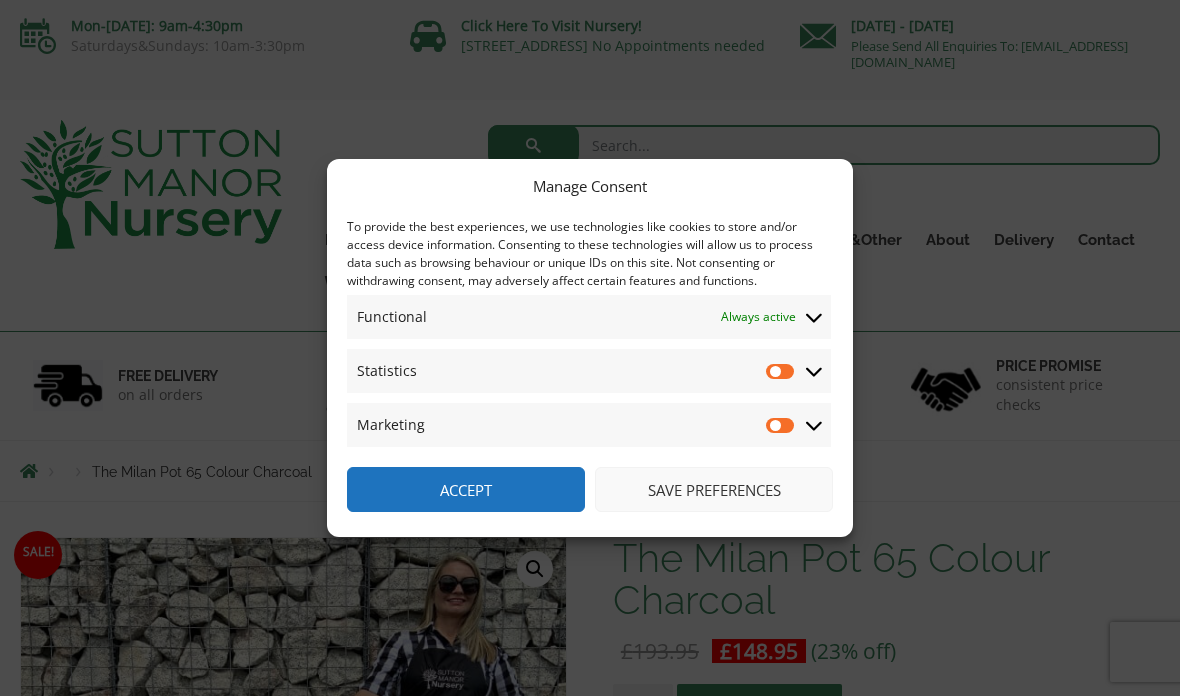 click on "Save preferences" at bounding box center [714, 489] 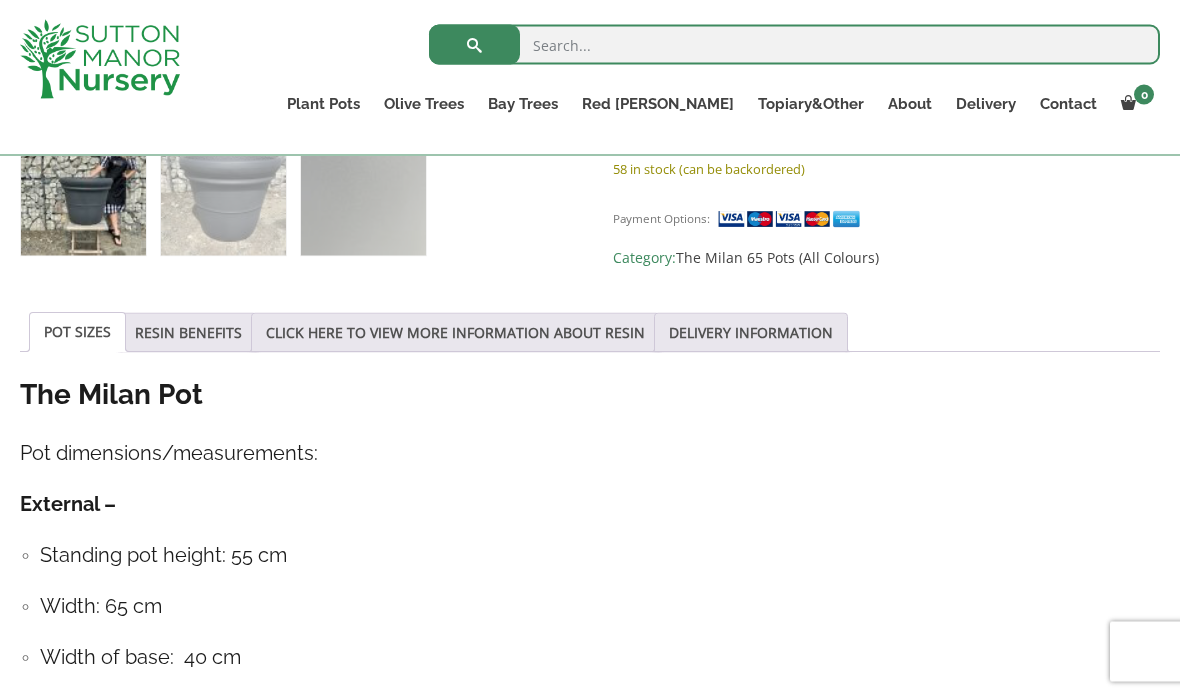 scroll, scrollTop: 934, scrollLeft: 0, axis: vertical 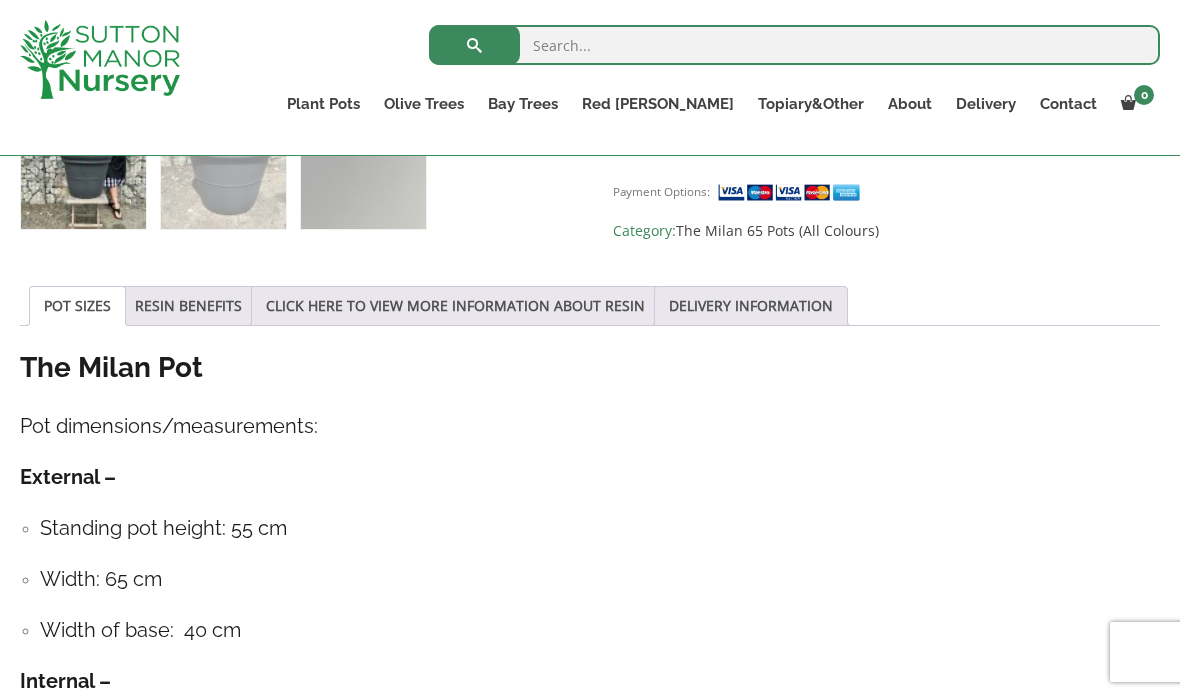 click on "RESIN BENEFITS" at bounding box center (188, 306) 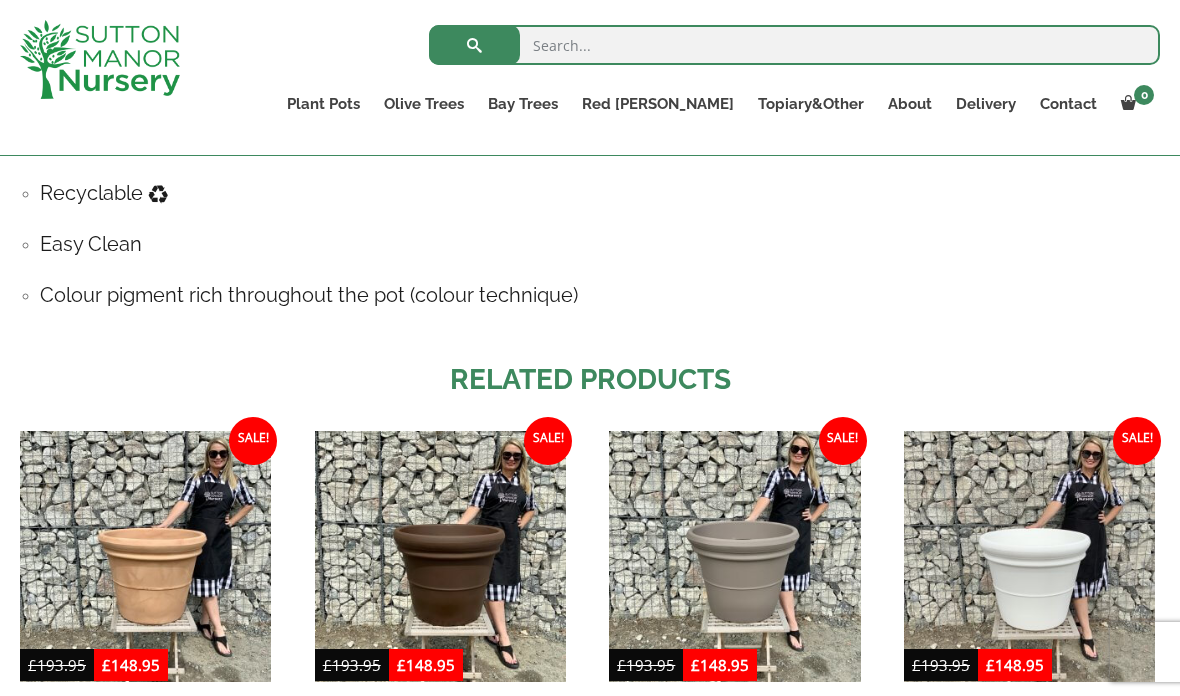 scroll, scrollTop: 1367, scrollLeft: 0, axis: vertical 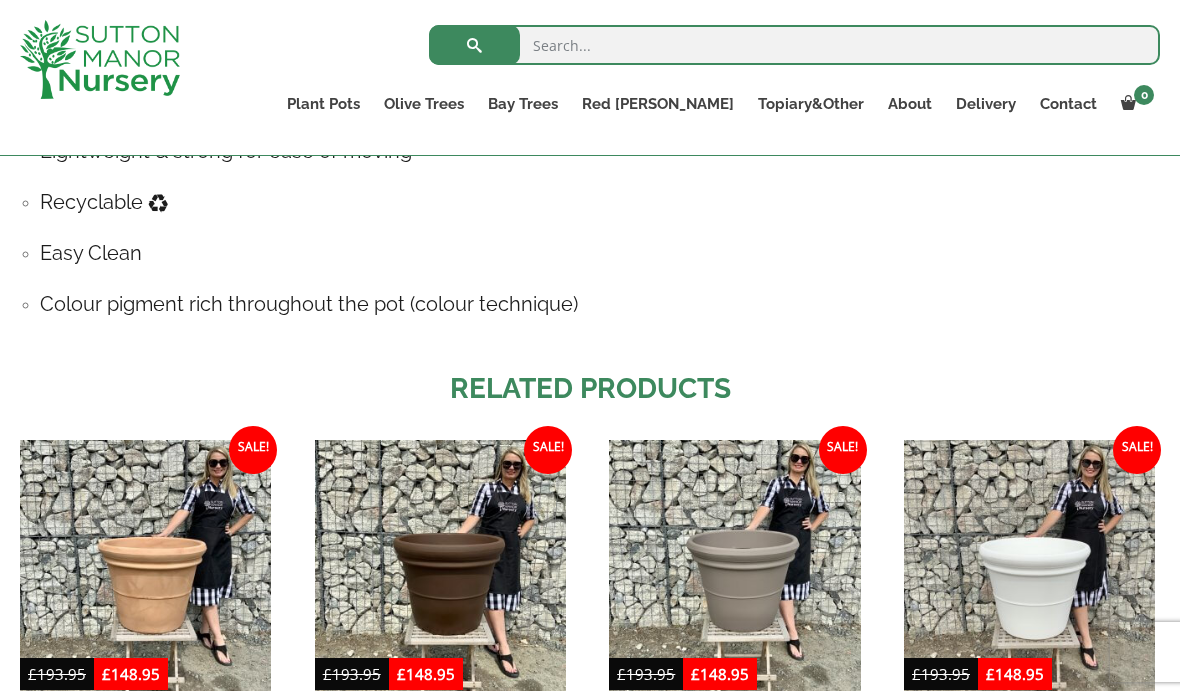 click at bounding box center [440, 565] 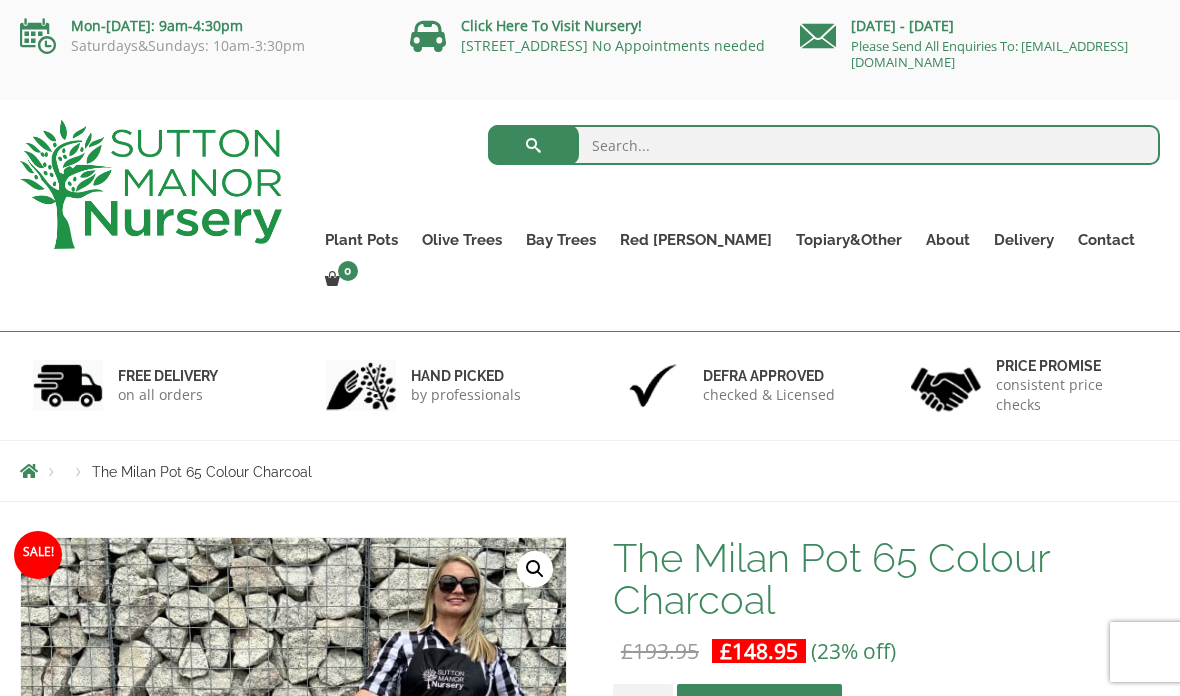 scroll, scrollTop: 1447, scrollLeft: 0, axis: vertical 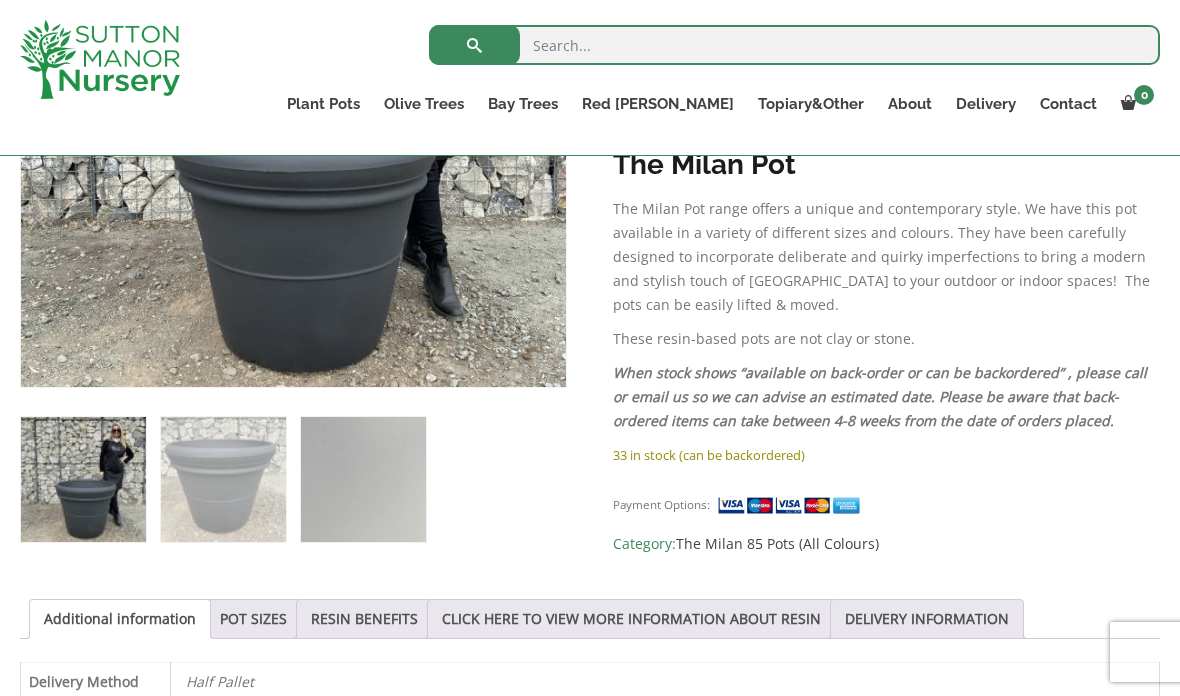 click on "POT SIZES" at bounding box center [253, 619] 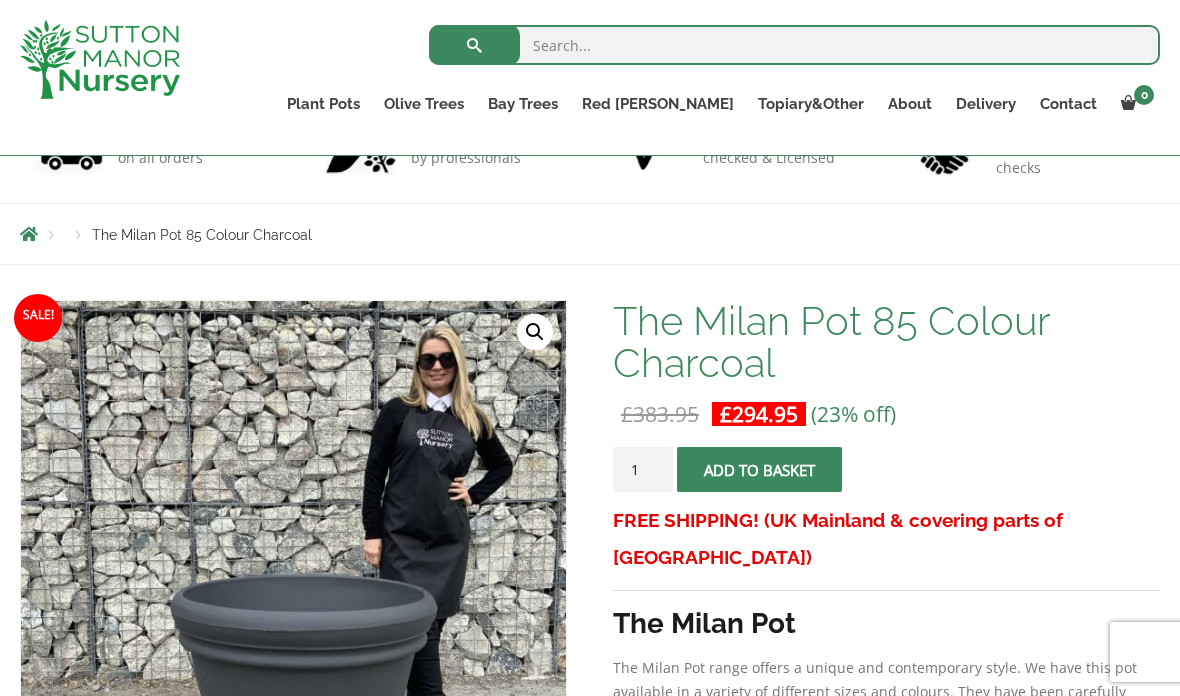 scroll, scrollTop: 157, scrollLeft: 0, axis: vertical 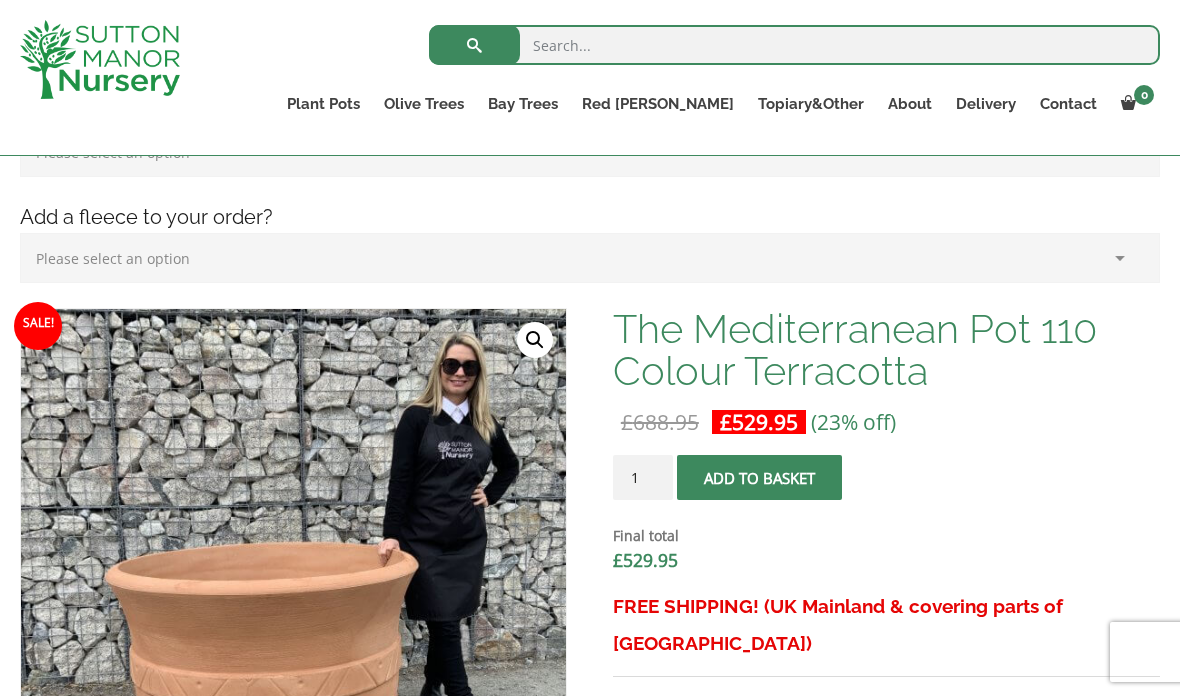 click at bounding box center [794, 45] 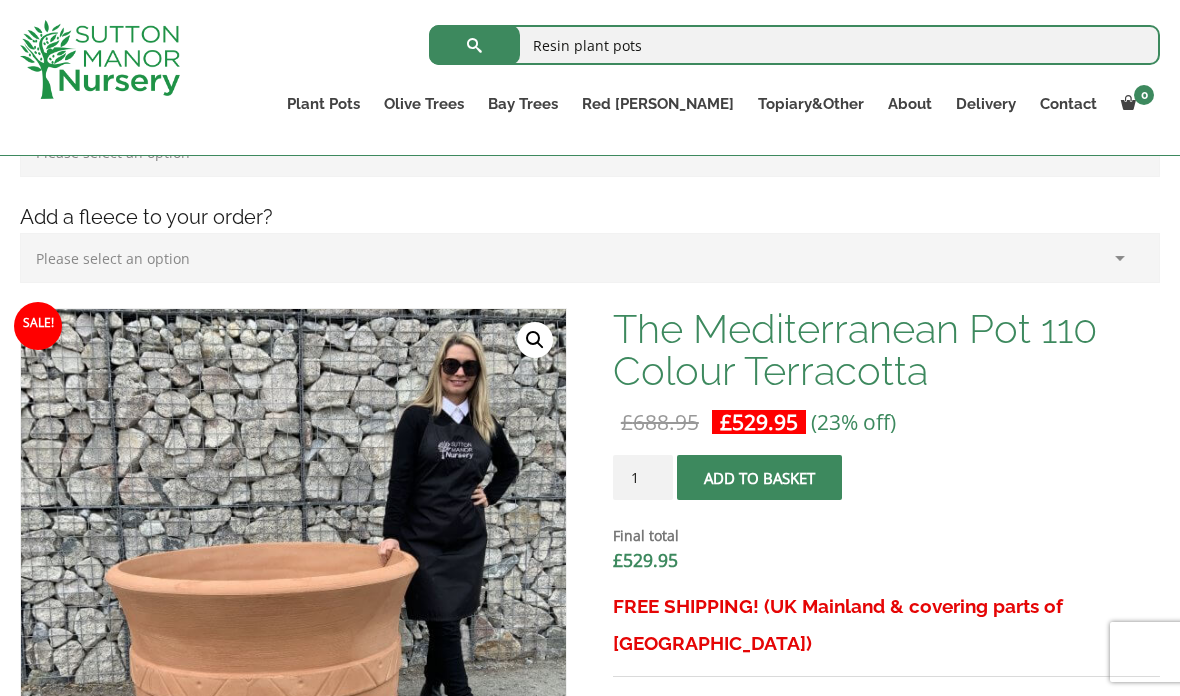 click on "Resin plant pots" at bounding box center (794, 45) 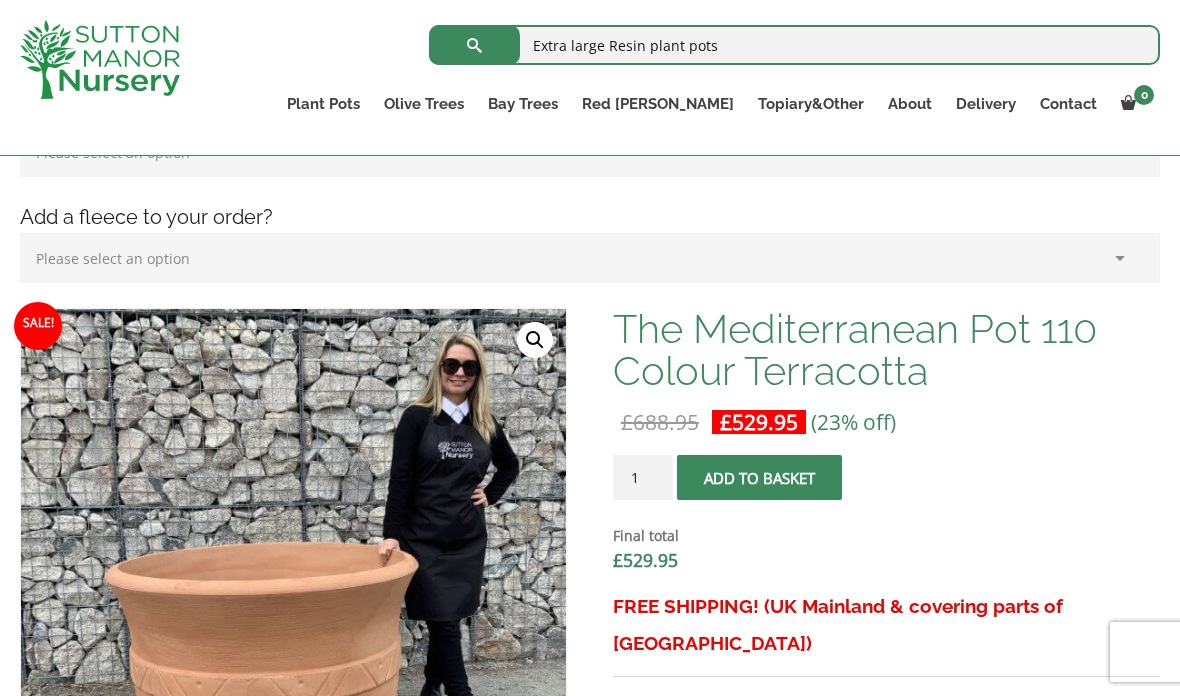 type on "Extra large Resin plant pots" 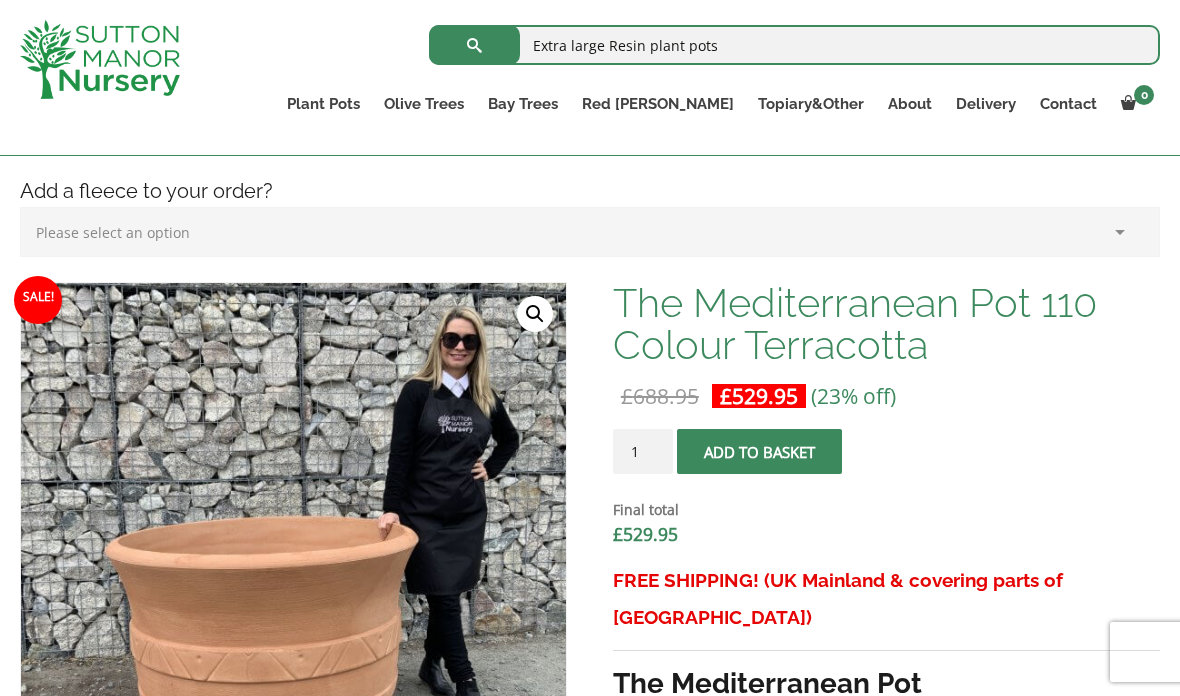 scroll, scrollTop: 495, scrollLeft: 0, axis: vertical 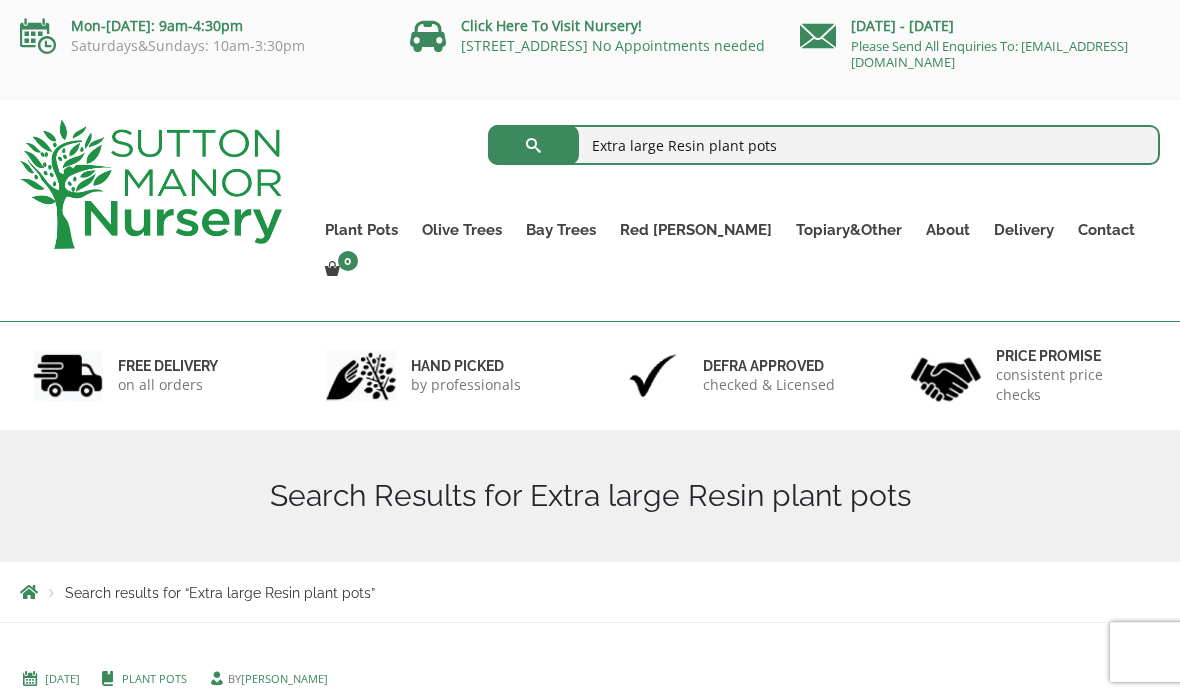 click on "Extra large Resin plant pots" at bounding box center (824, 145) 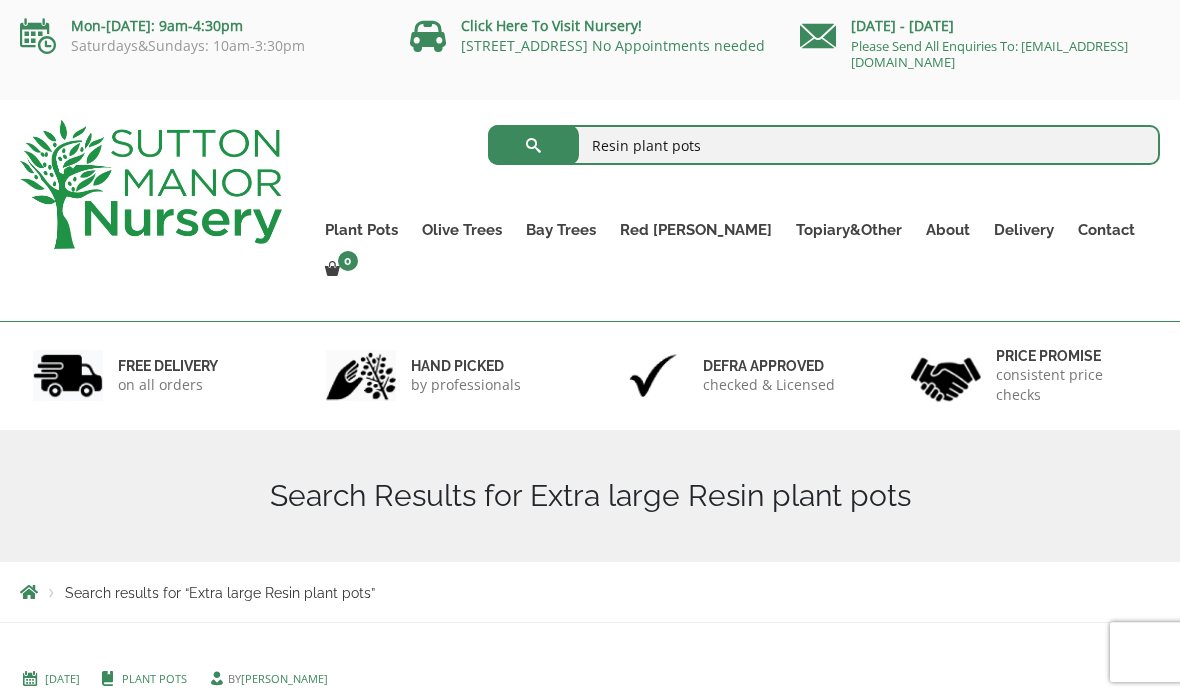 type on "Resin plant pots" 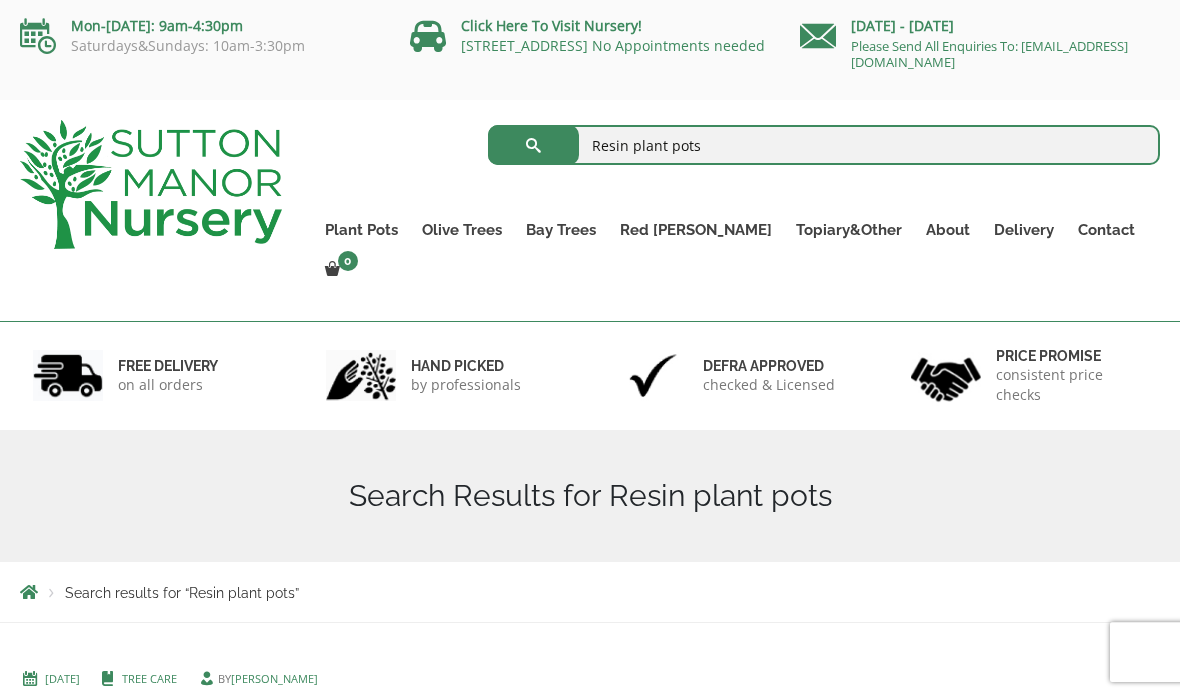 scroll, scrollTop: 0, scrollLeft: 0, axis: both 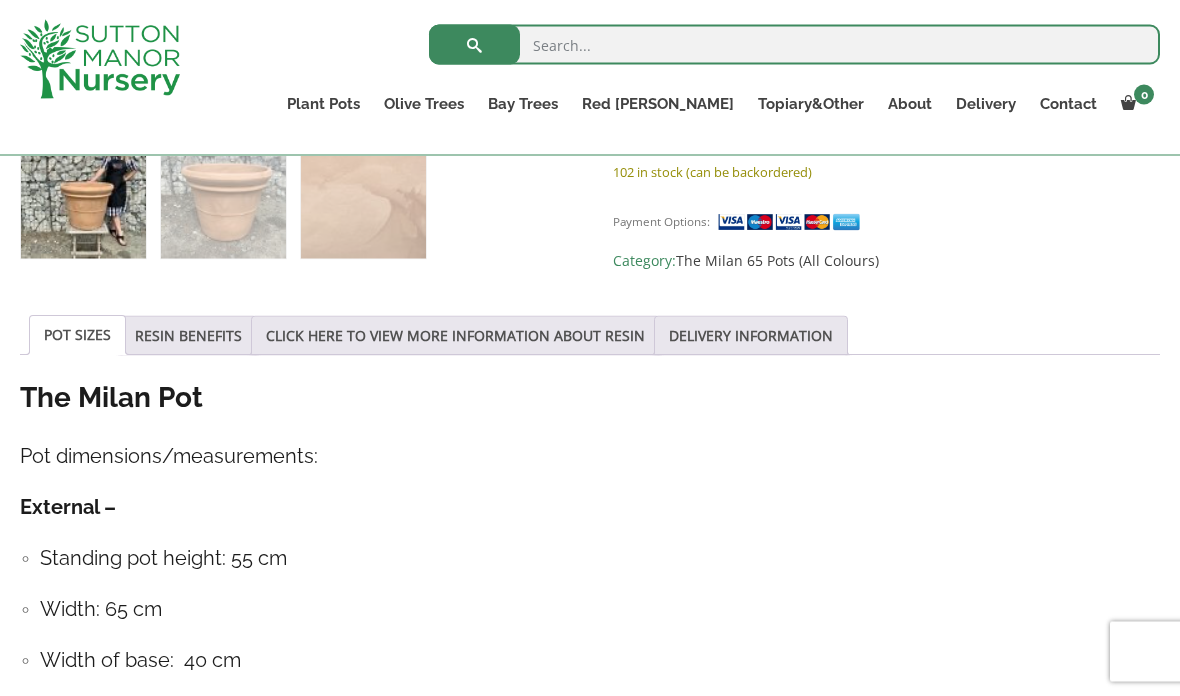 click on "Standing pot height: 55 cm
Width: 65 cm
Width of base:  40 cm" at bounding box center [590, 609] 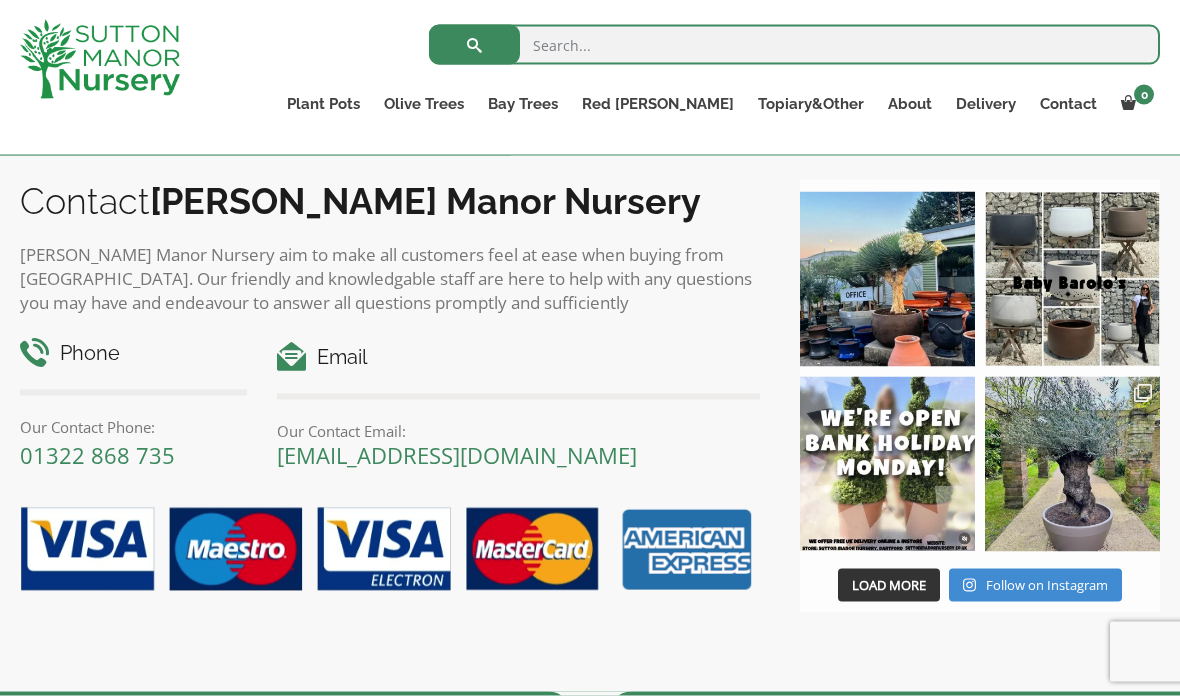 scroll, scrollTop: 2303, scrollLeft: 0, axis: vertical 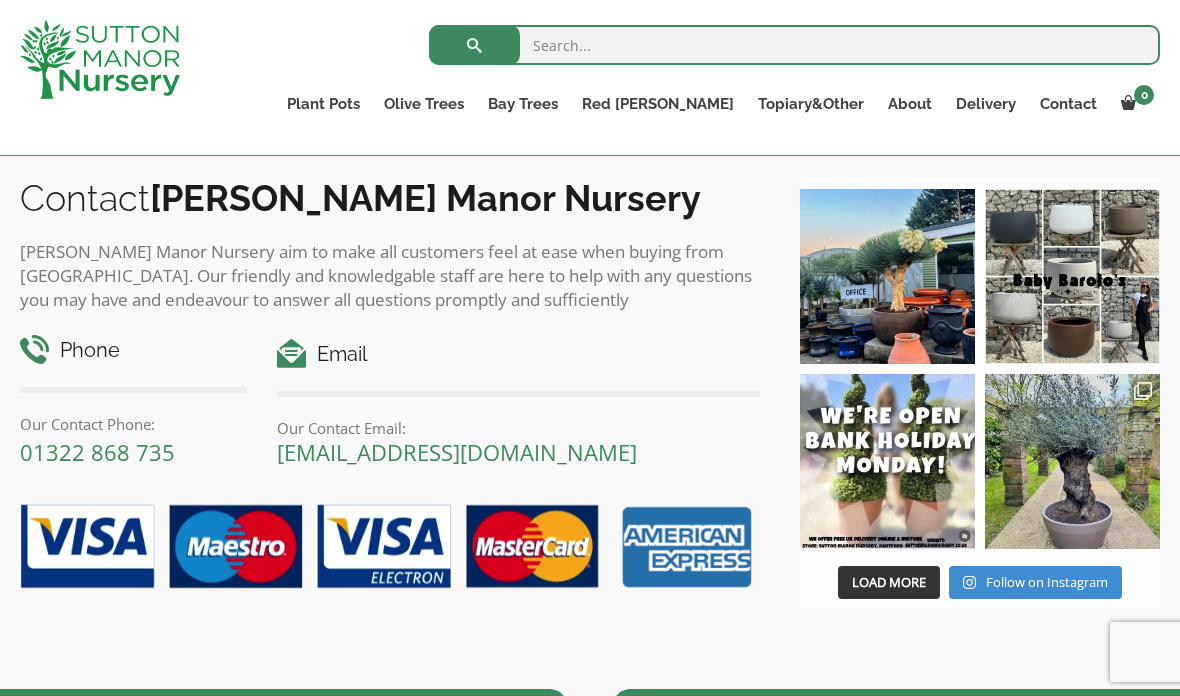 click at bounding box center (1072, 461) 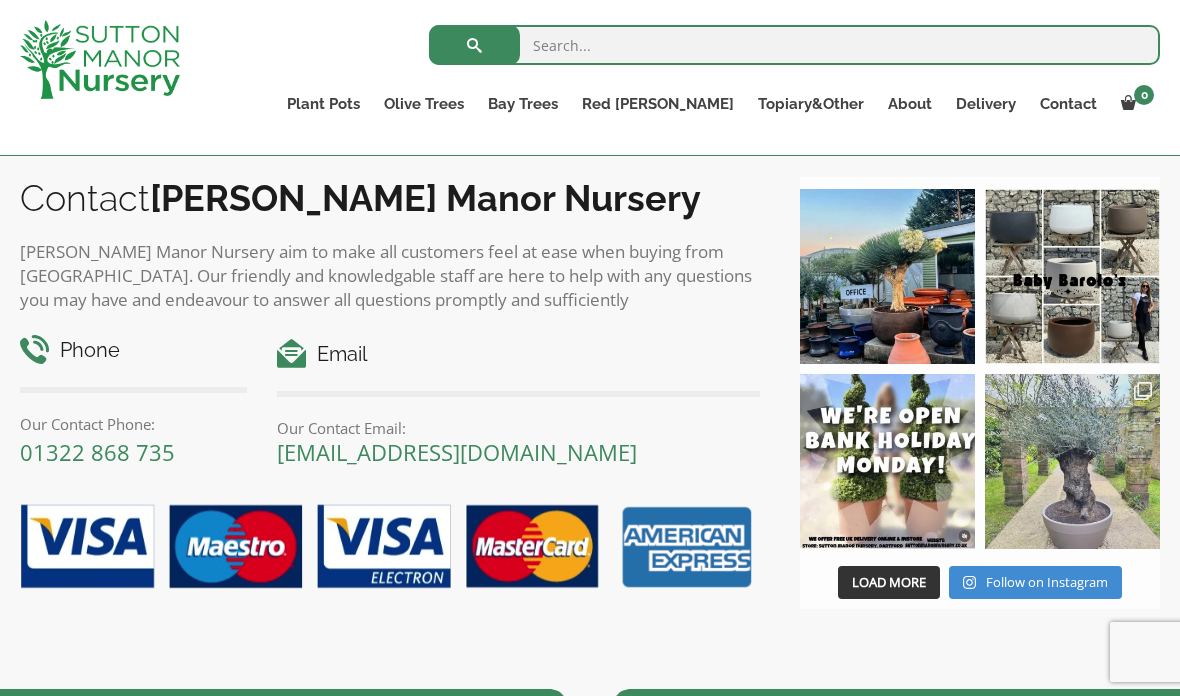 scroll, scrollTop: 2383, scrollLeft: 0, axis: vertical 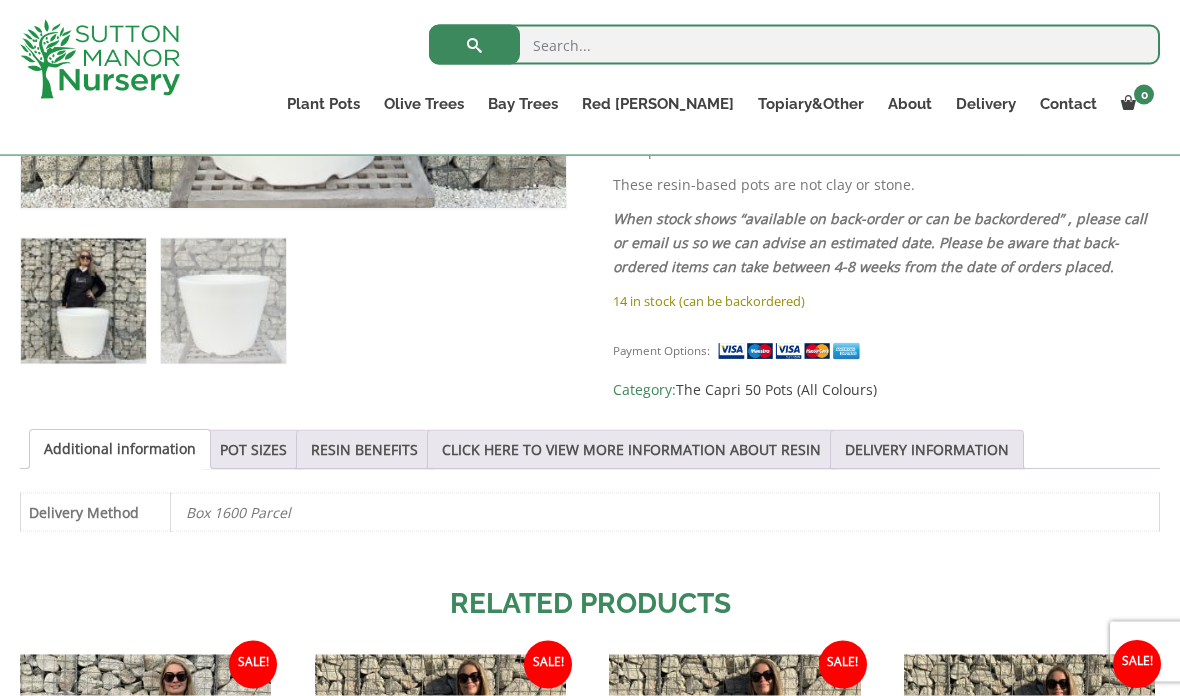 click on "POT SIZES" at bounding box center [253, 450] 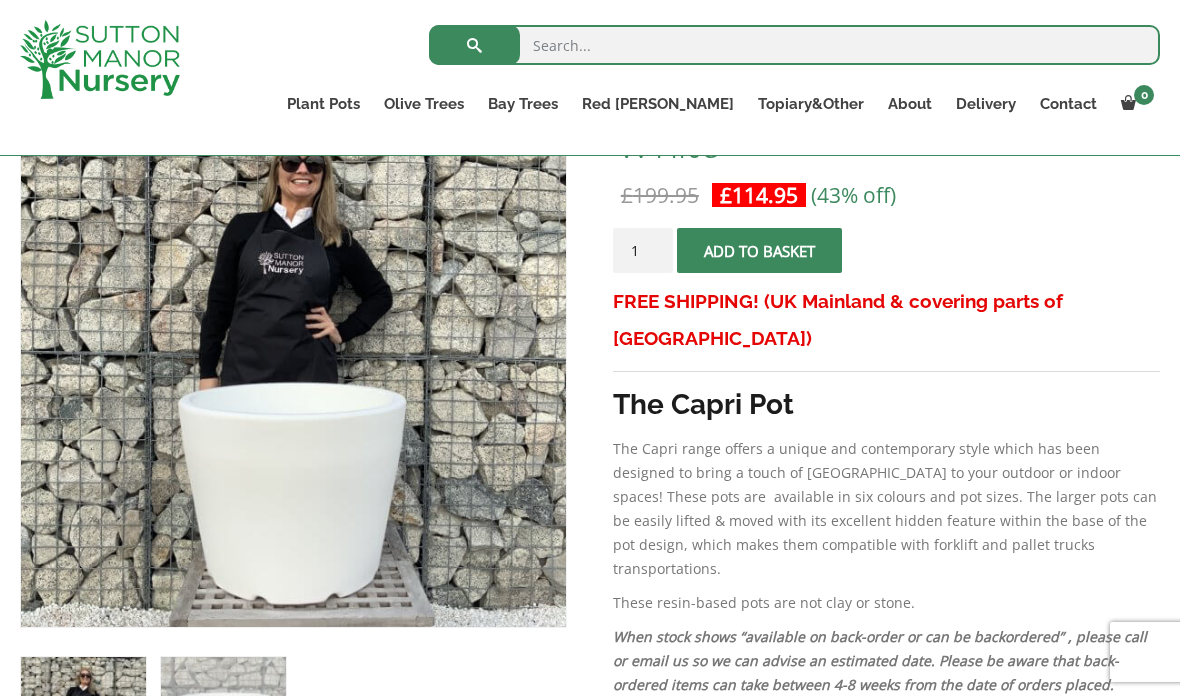 scroll, scrollTop: 368, scrollLeft: 0, axis: vertical 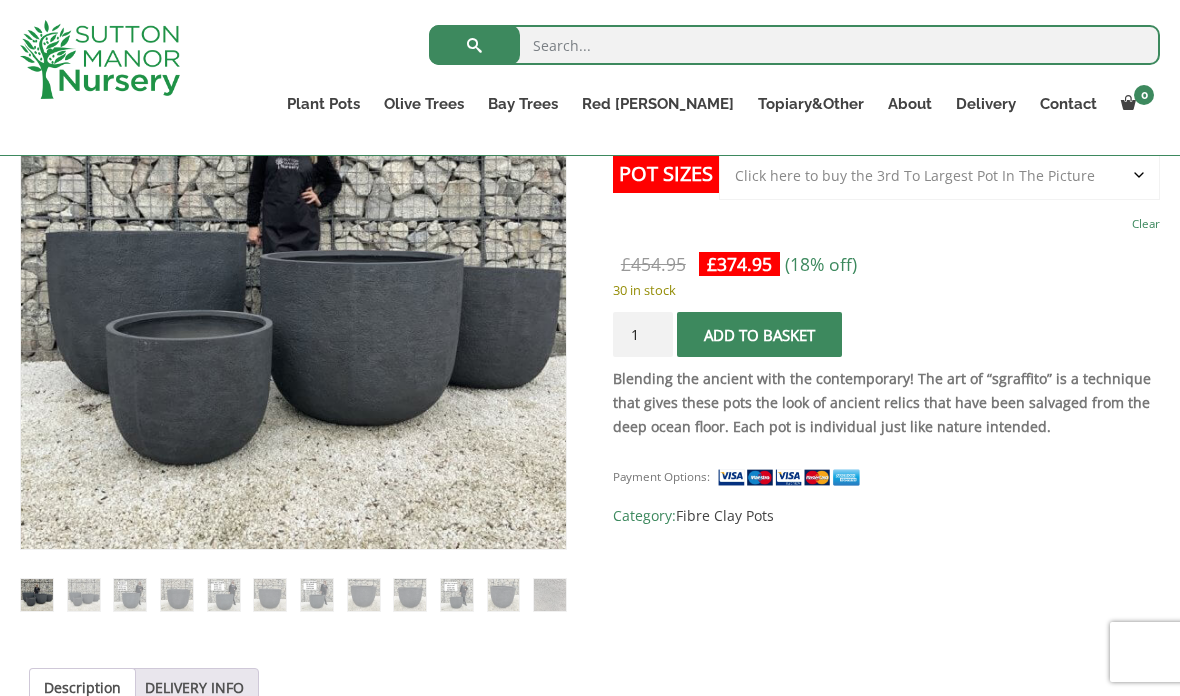 click at bounding box center [410, 595] 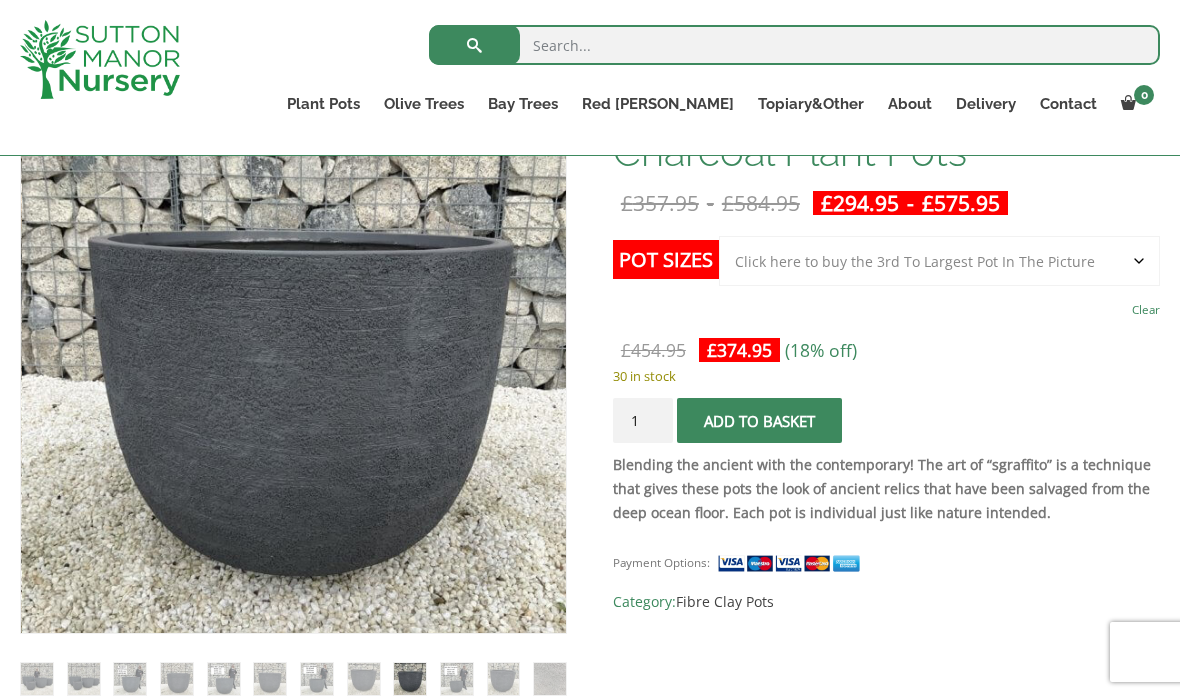 scroll, scrollTop: 372, scrollLeft: 0, axis: vertical 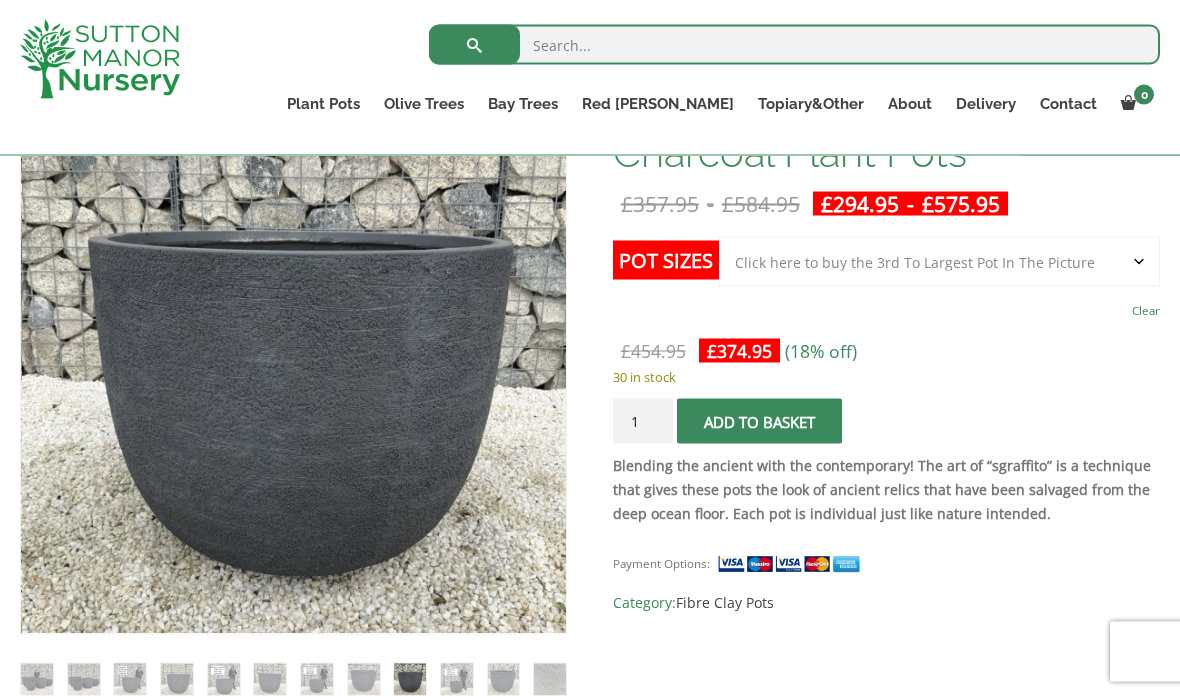 click on "Choose an option Click here to buy the 5th To Largest Pot In The Picture Click here to buy the 4th To Largest Pot In The Picture Click here to buy the 3rd To Largest Pot In The Picture Click here to buy the 2nd To Largest Pot In The Picture Click here to buy The Largest Pot In The Picture" 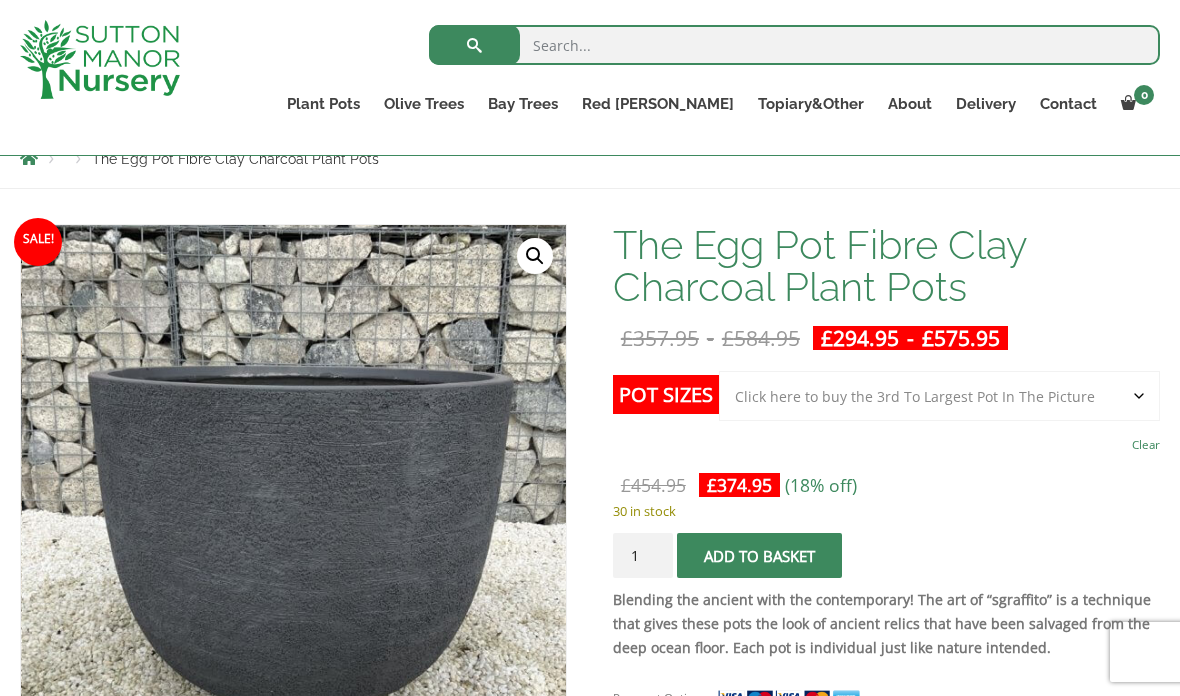 scroll, scrollTop: 257, scrollLeft: 0, axis: vertical 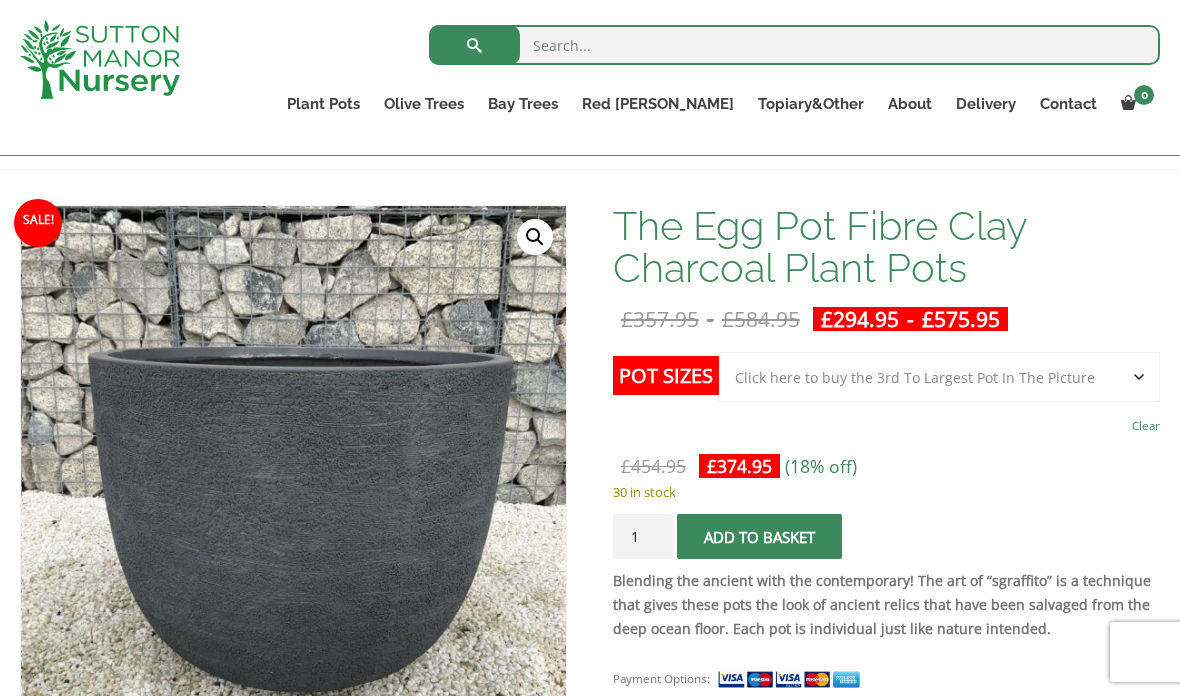 click on "Choose an option Click here to buy the 5th To Largest Pot In The Picture Click here to buy the 4th To Largest Pot In The Picture Click here to buy the 3rd To Largest Pot In The Picture Click here to buy the 2nd To Largest Pot In The Picture Click here to buy The Largest Pot In The Picture" 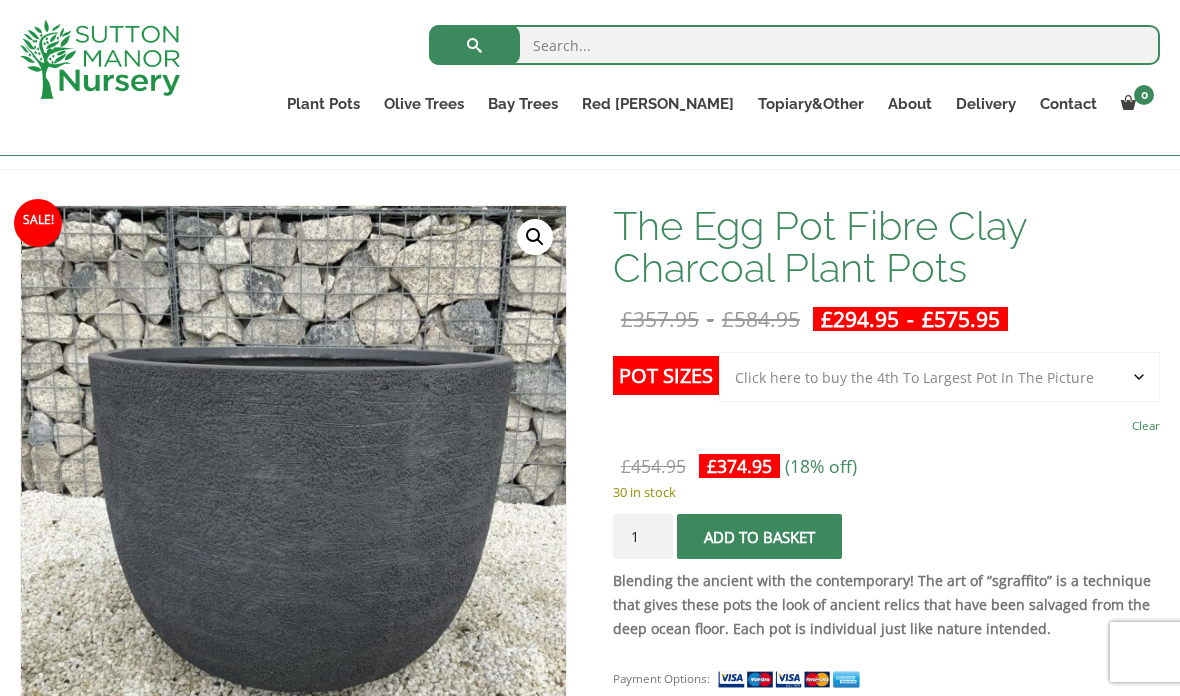 select on "Click here to buy the 4th To Largest Pot In The Picture" 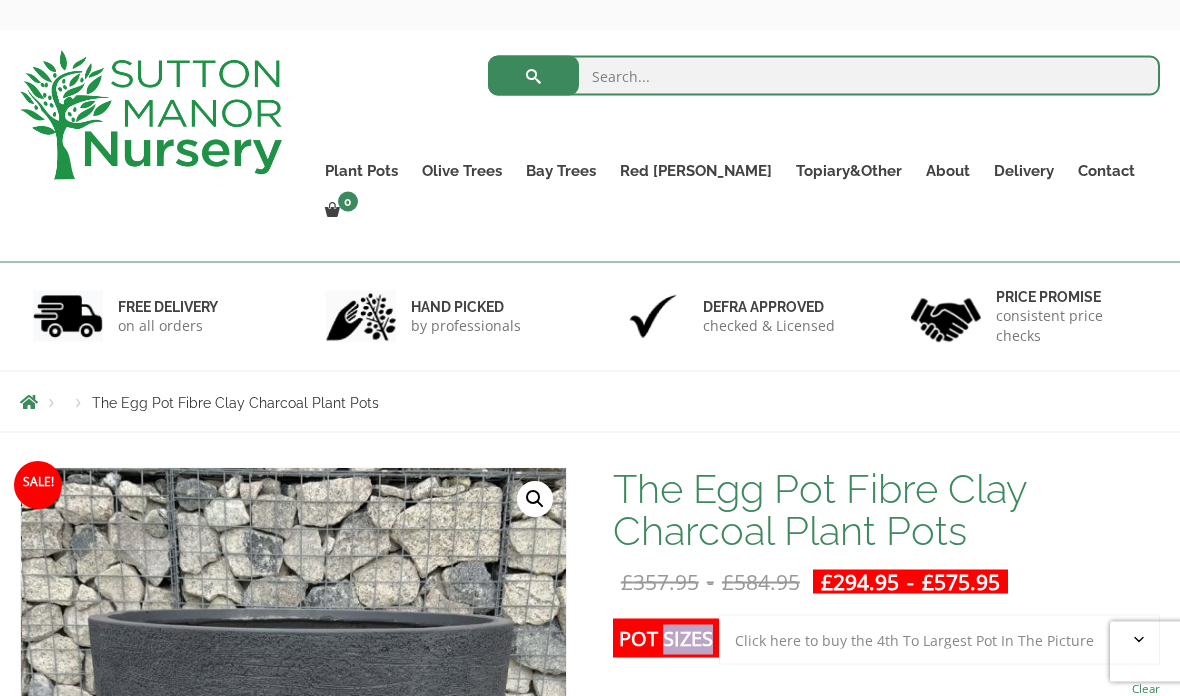 scroll, scrollTop: 0, scrollLeft: 0, axis: both 